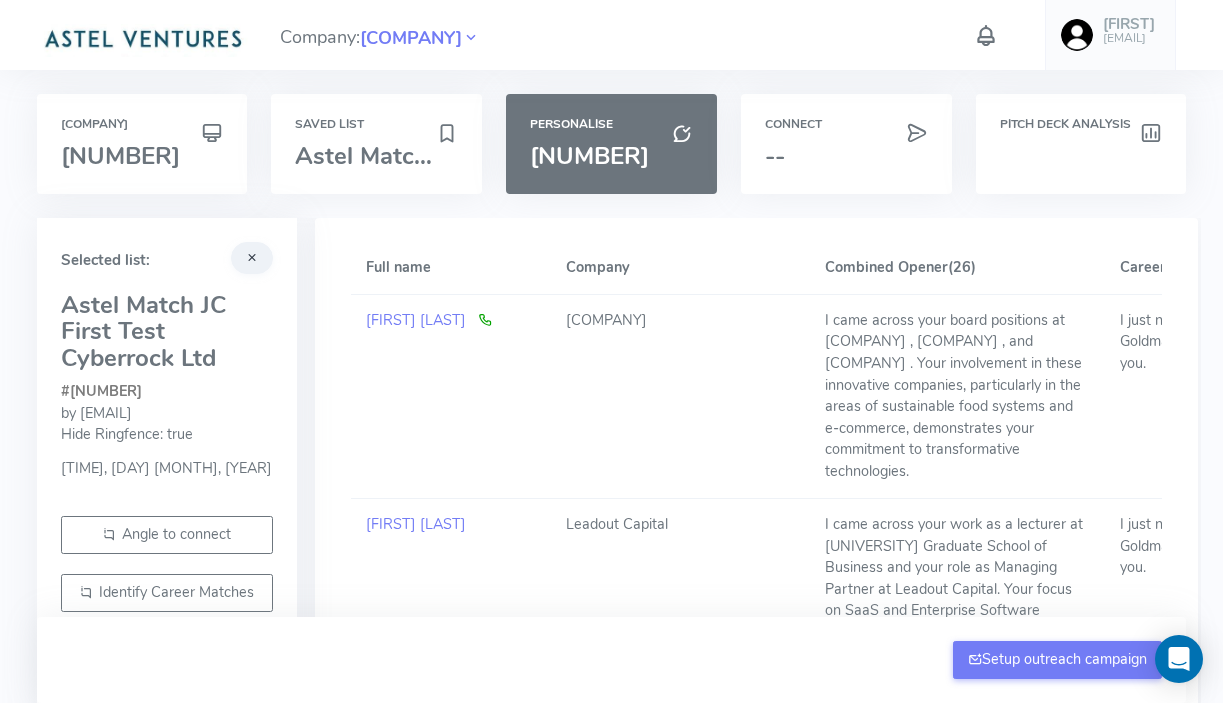 scroll, scrollTop: 4918, scrollLeft: 0, axis: vertical 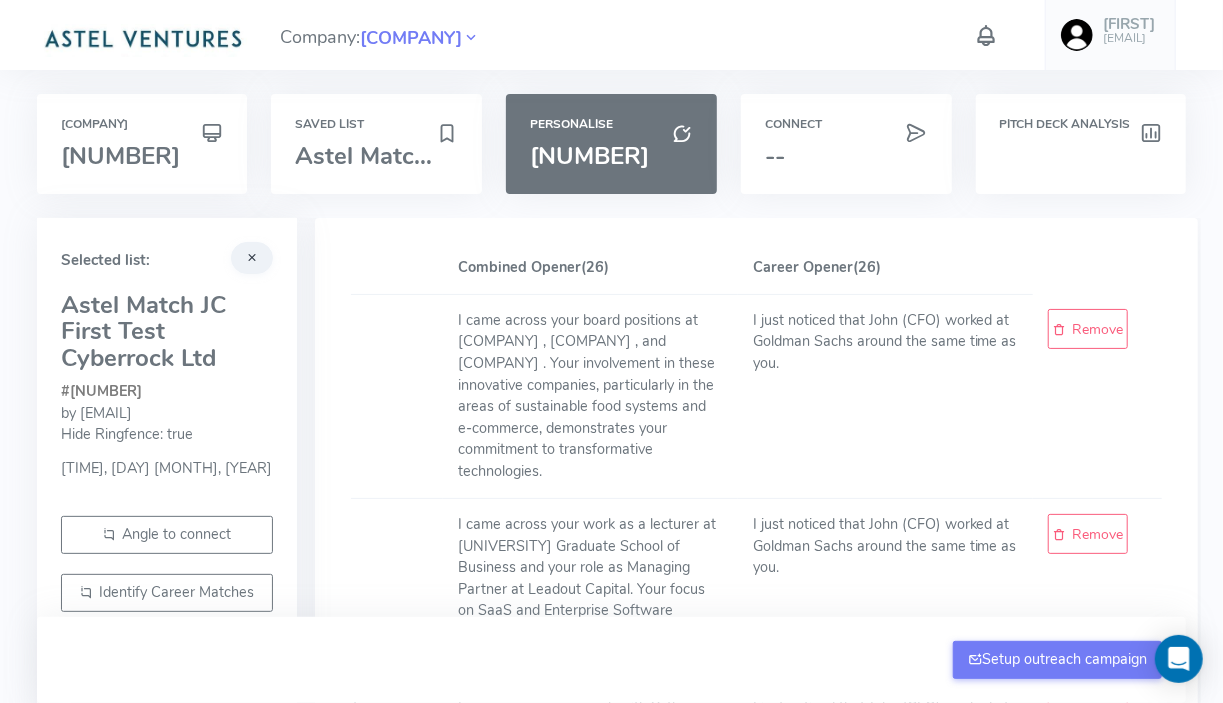 click at bounding box center (986, 35) 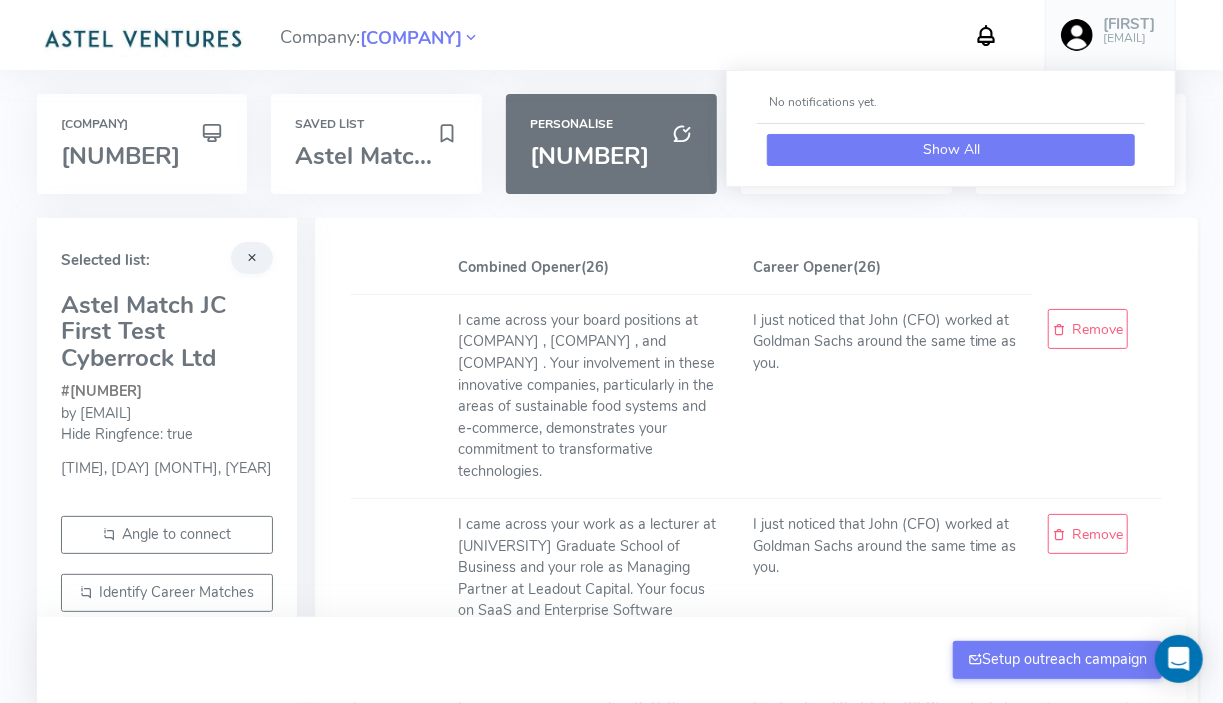 click on "Show All" at bounding box center [951, 150] 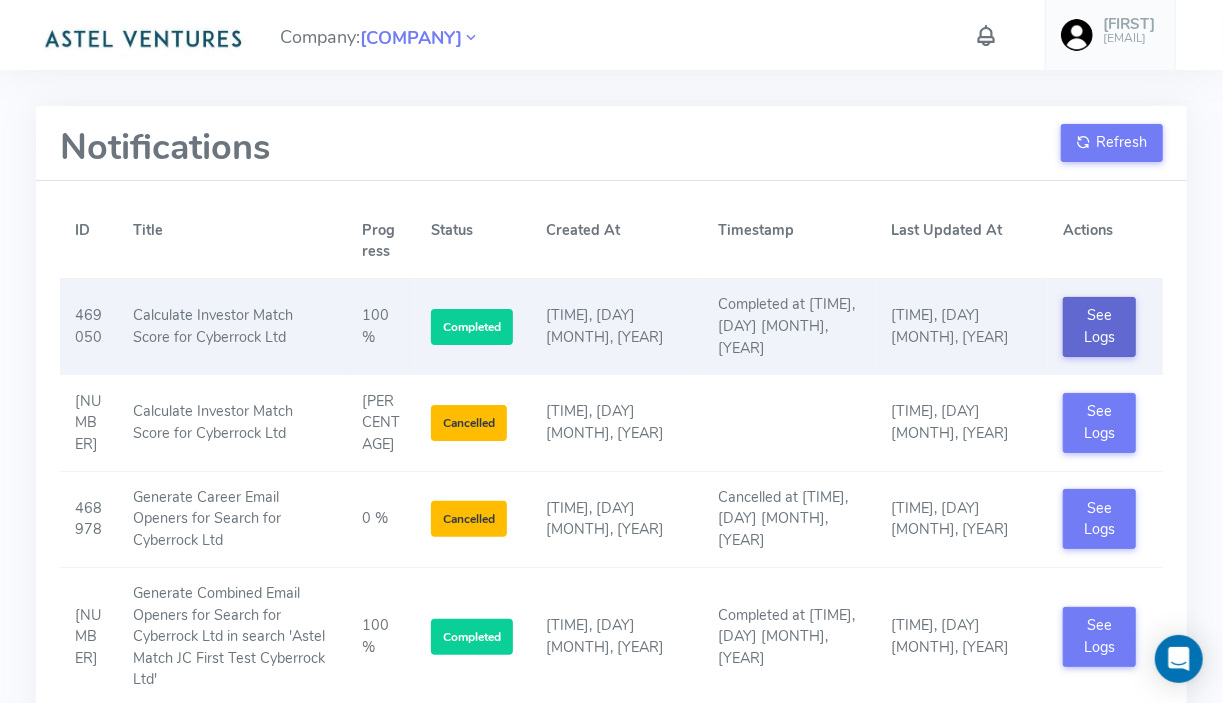 click on "See Logs" at bounding box center (1099, 327) 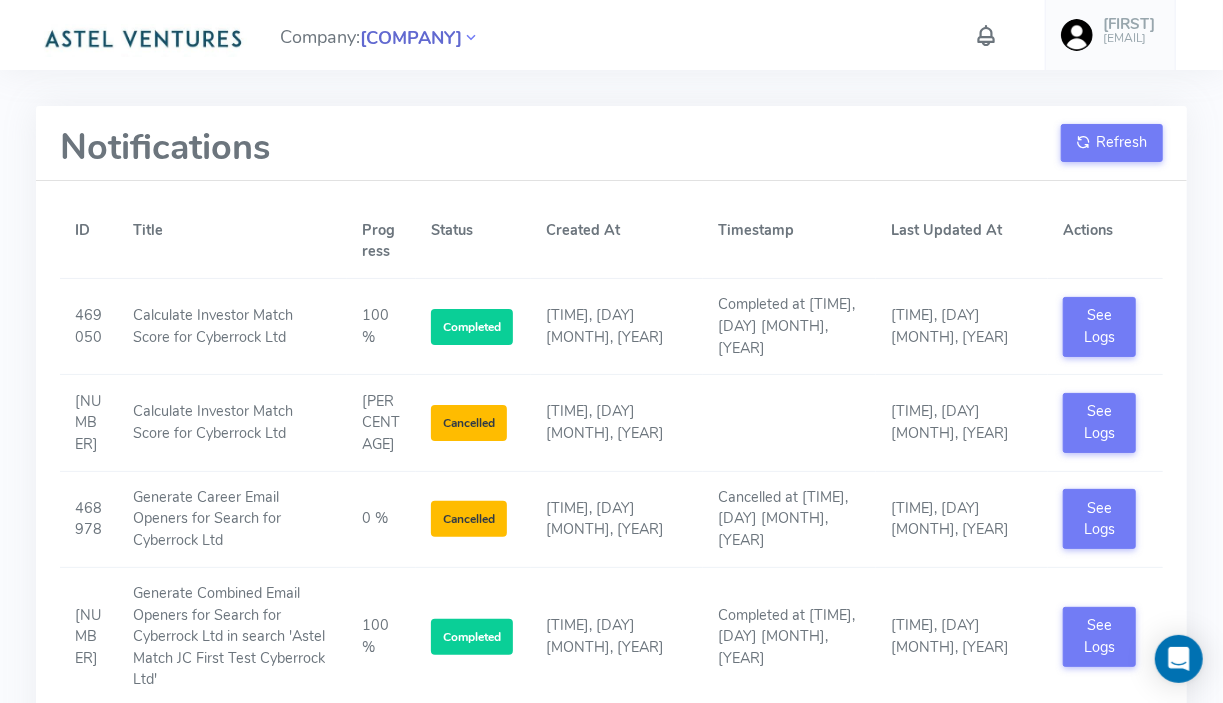 click on "[COMPANY]" at bounding box center [411, 38] 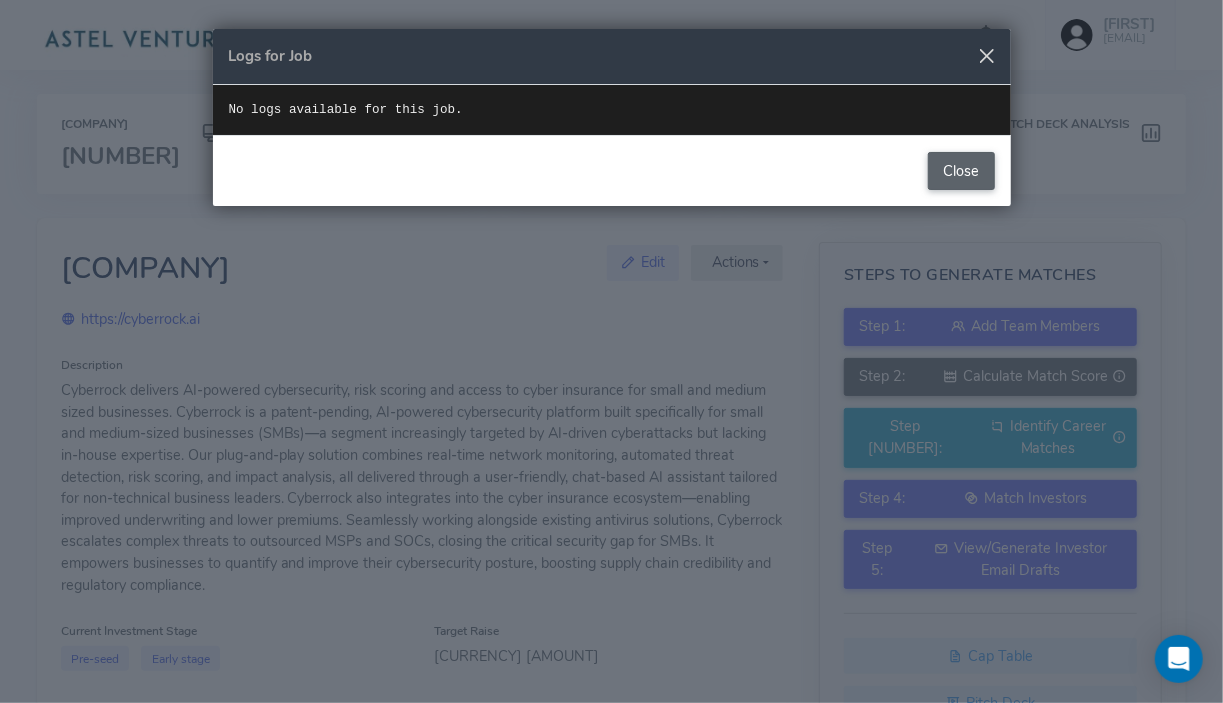 click on "Close" at bounding box center [961, 171] 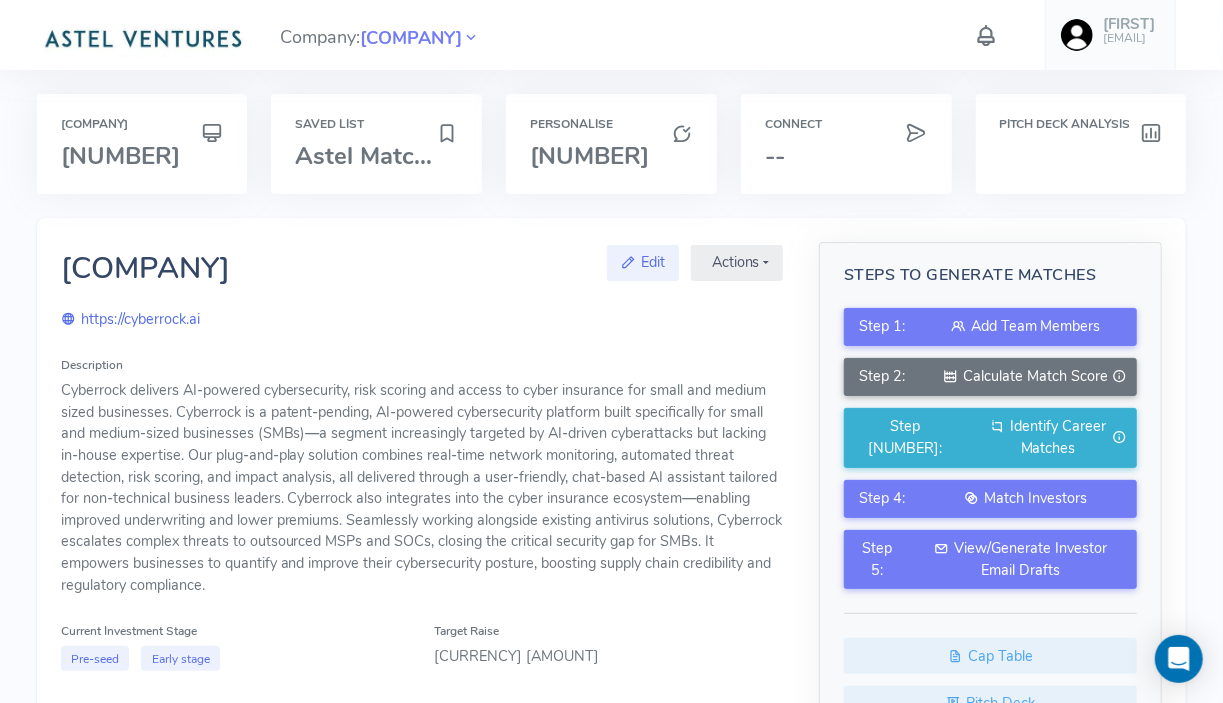 click at bounding box center (986, 35) 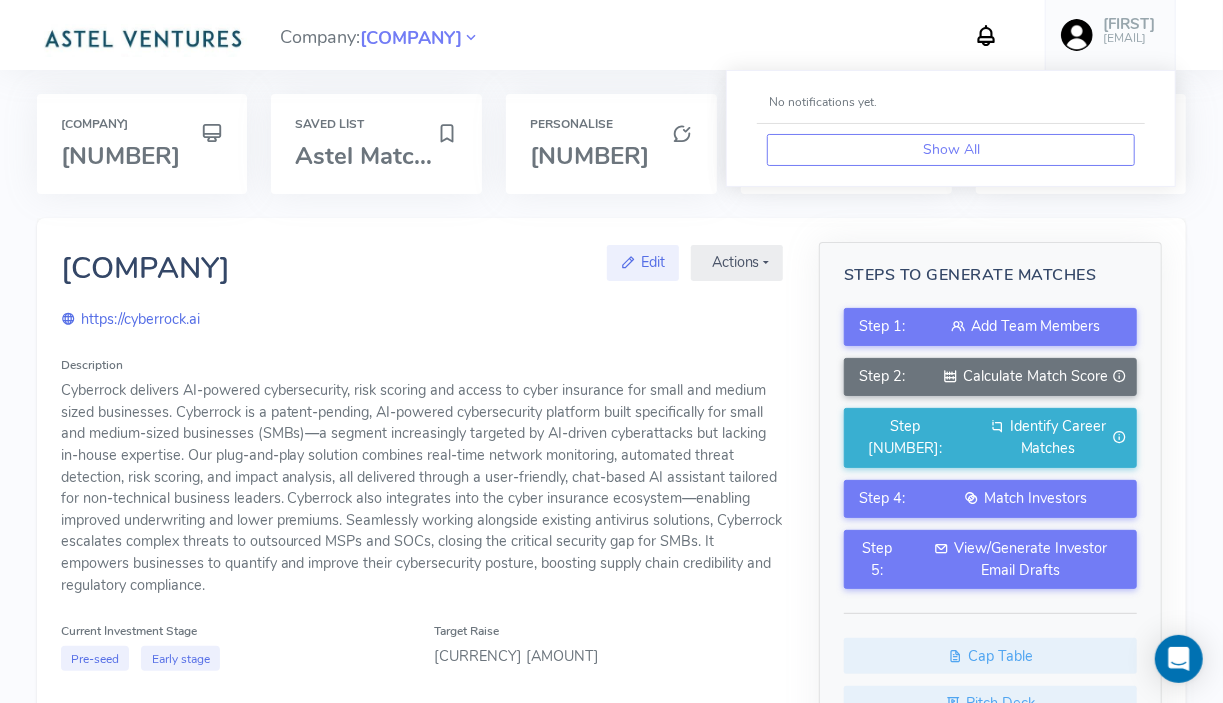 click on "Show All" at bounding box center (951, 149) 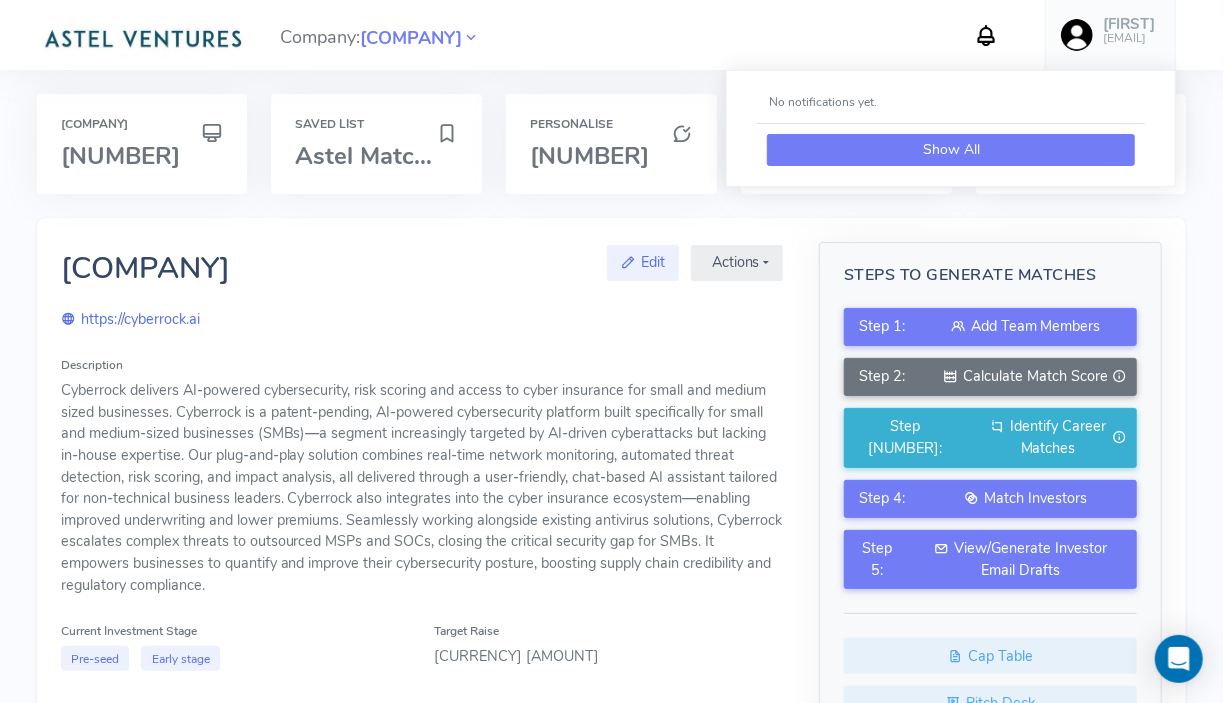 click on "Show All" at bounding box center (951, 150) 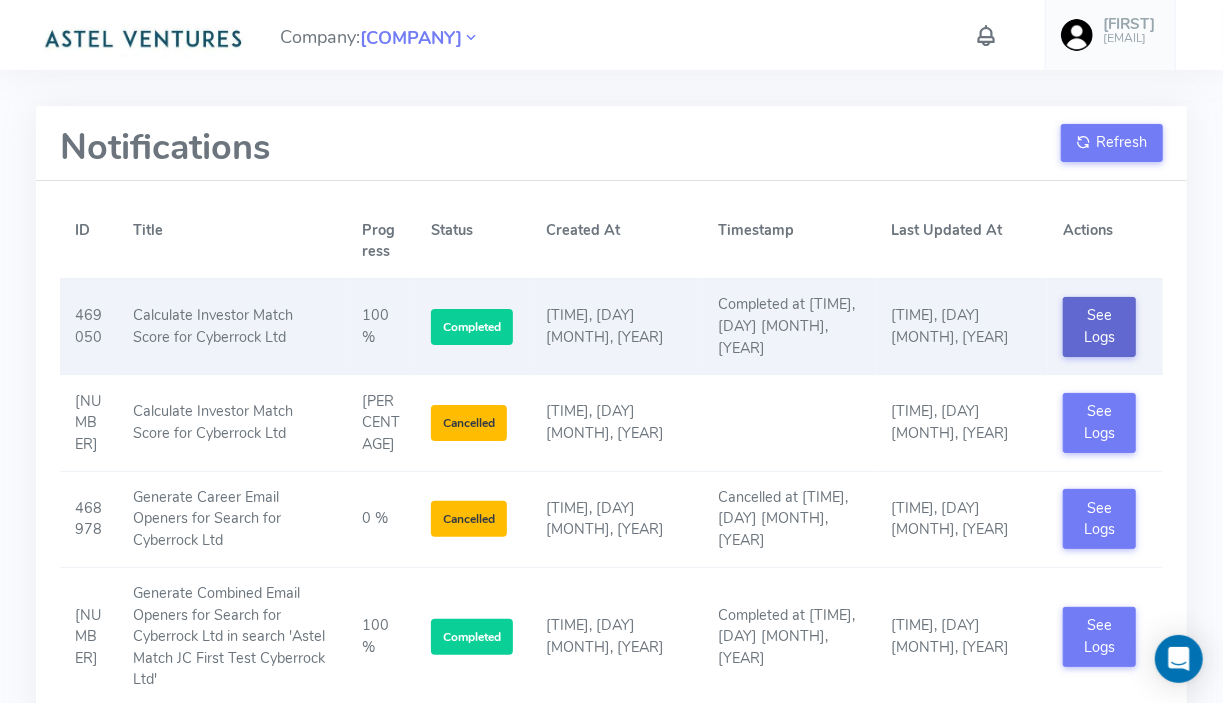 click on "See Logs" at bounding box center (1099, 327) 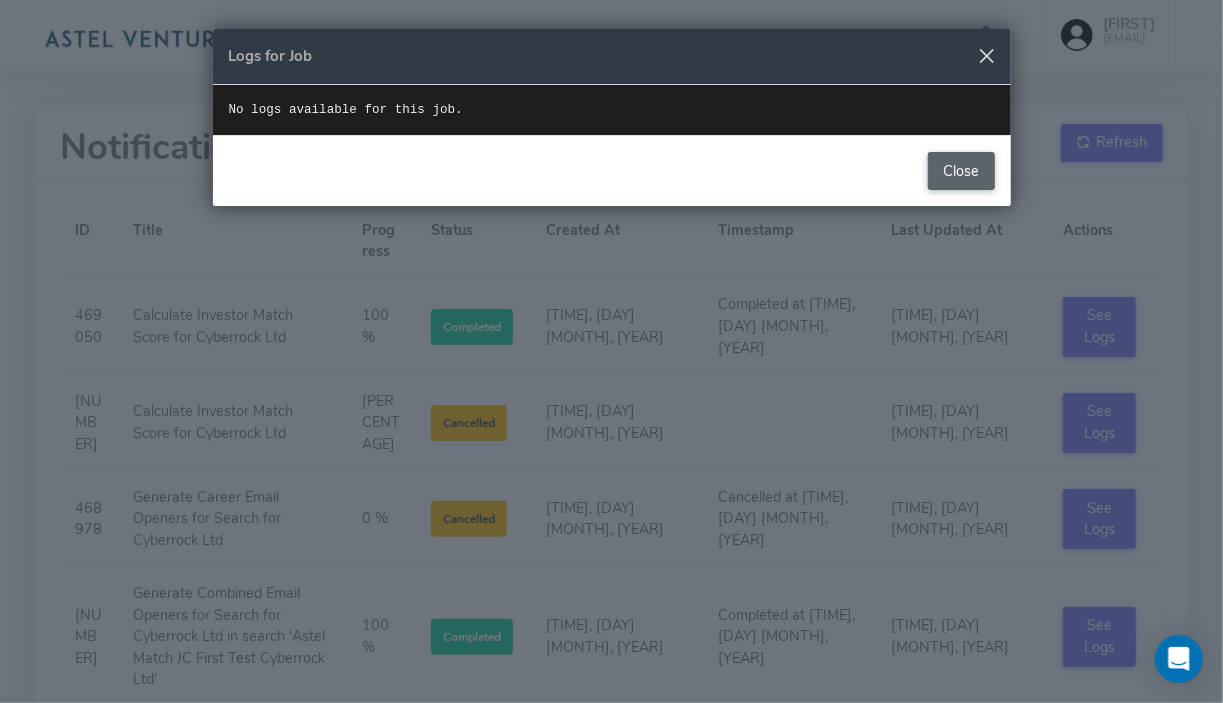 click on "Close" at bounding box center [961, 171] 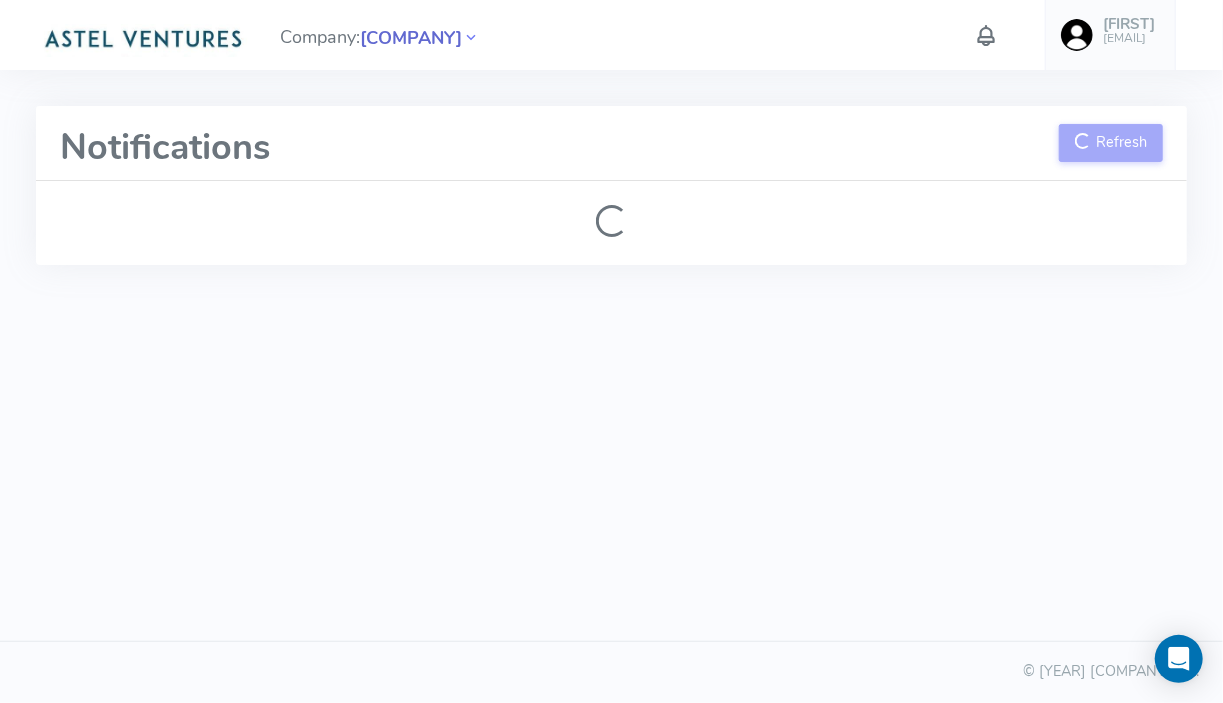 click on "[COMPANY]" at bounding box center (411, 38) 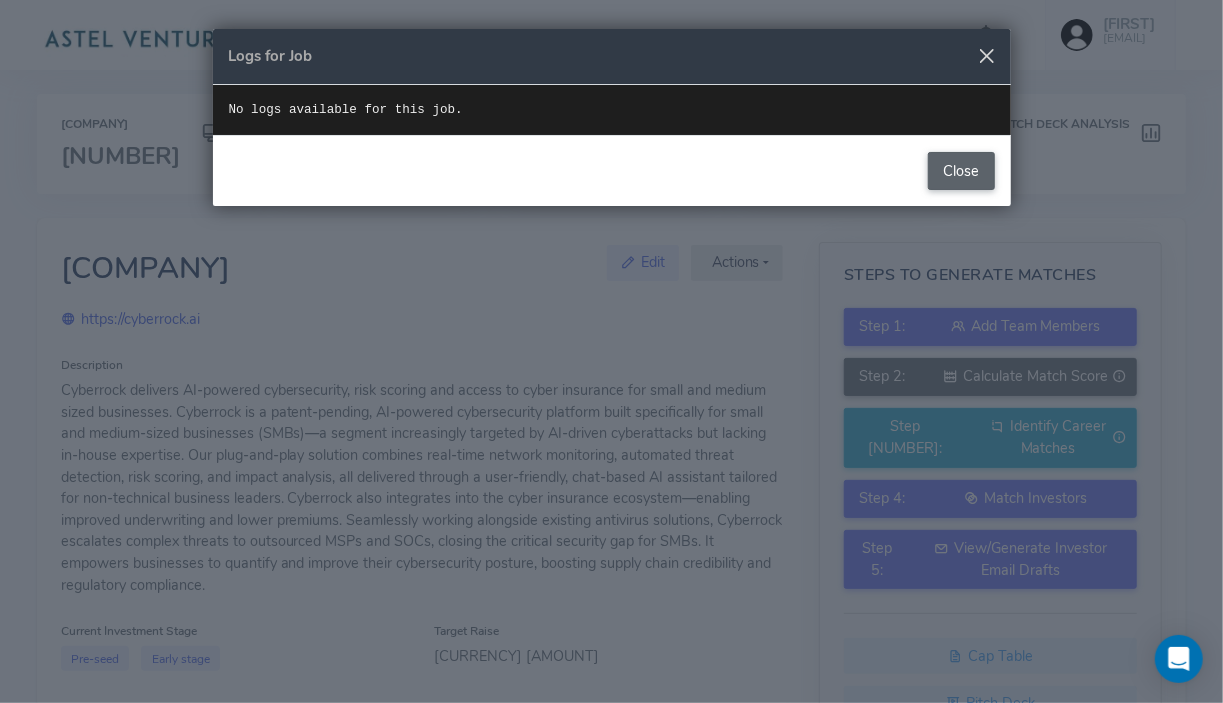 click on "Close" at bounding box center (961, 171) 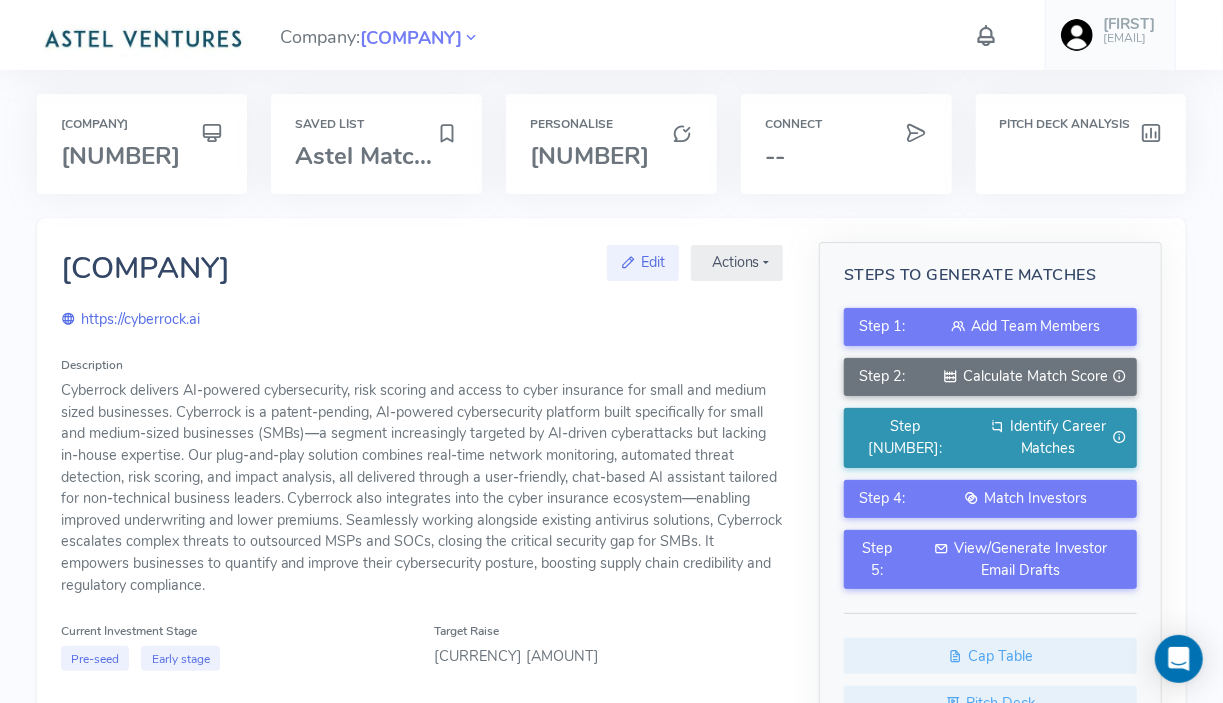 click on "Identify Career Matches" at bounding box center [1058, 437] 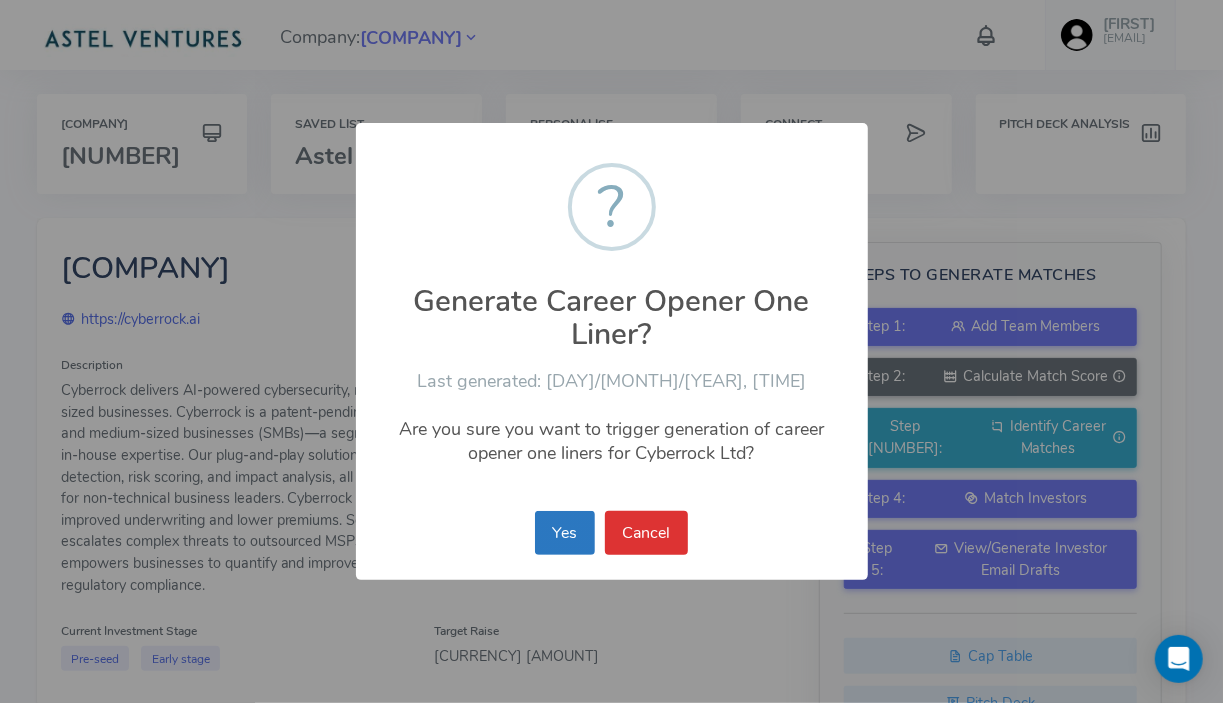 click on "Yes" at bounding box center (565, 533) 